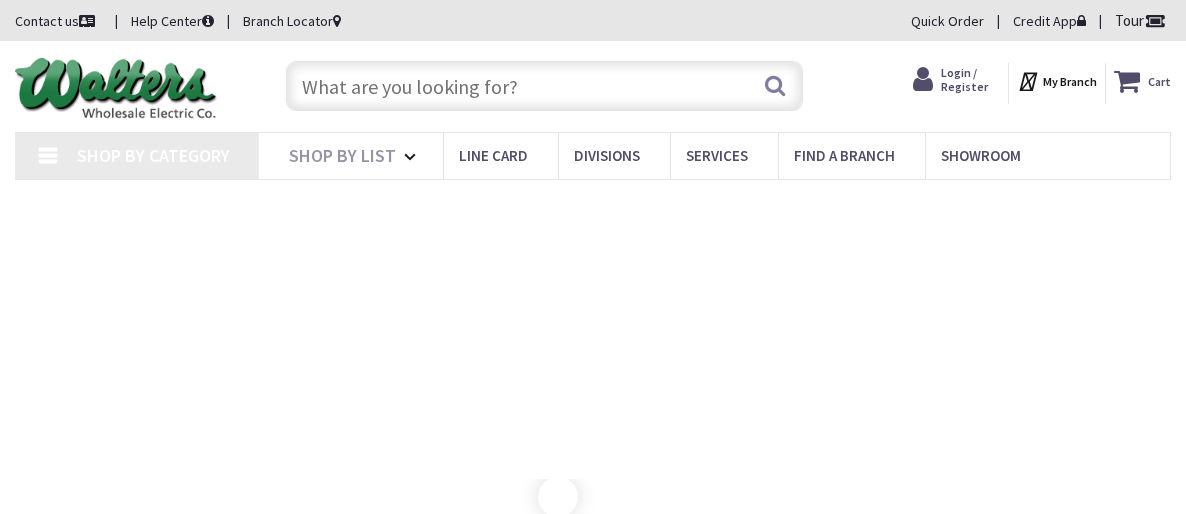 scroll, scrollTop: 0, scrollLeft: 0, axis: both 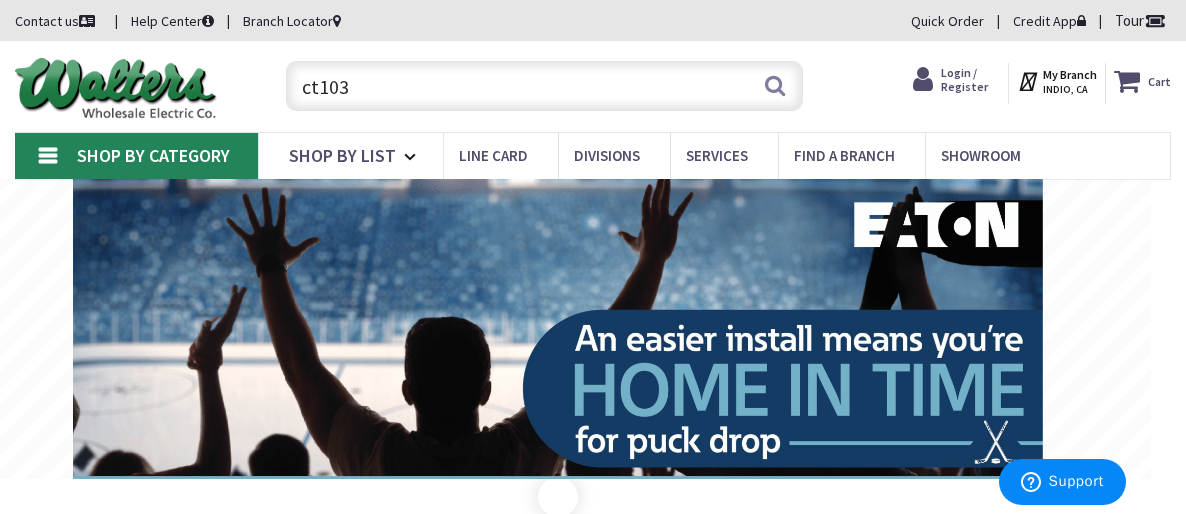 type on "ct103" 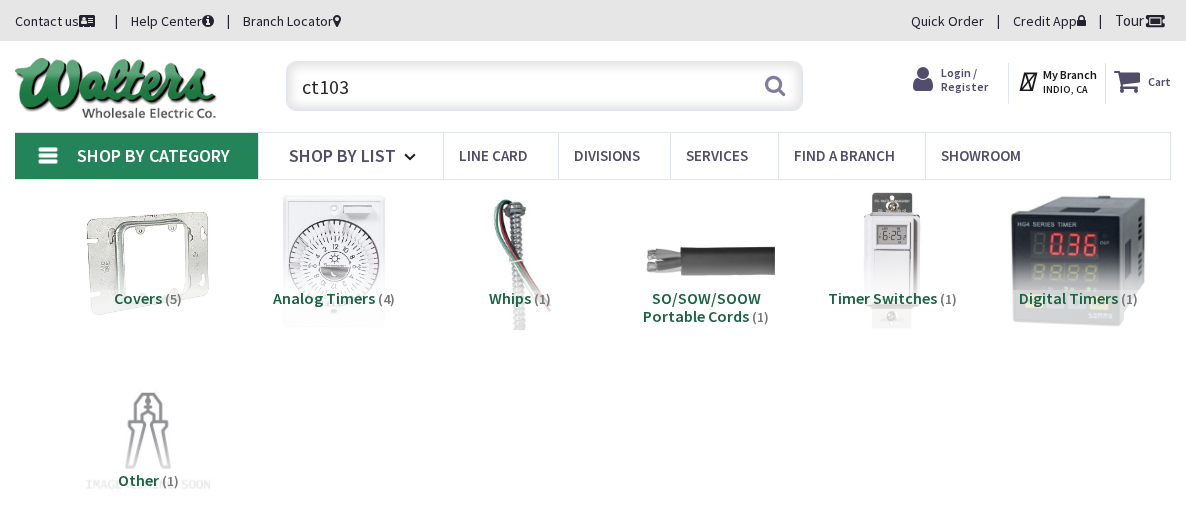 scroll, scrollTop: 0, scrollLeft: 0, axis: both 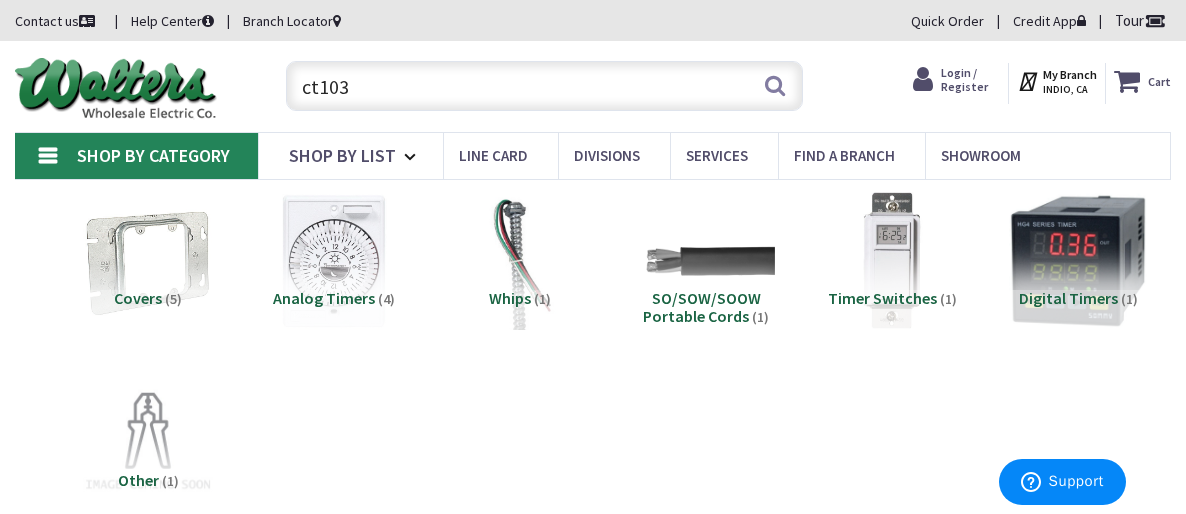 drag, startPoint x: 441, startPoint y: 98, endPoint x: 163, endPoint y: 72, distance: 279.21317 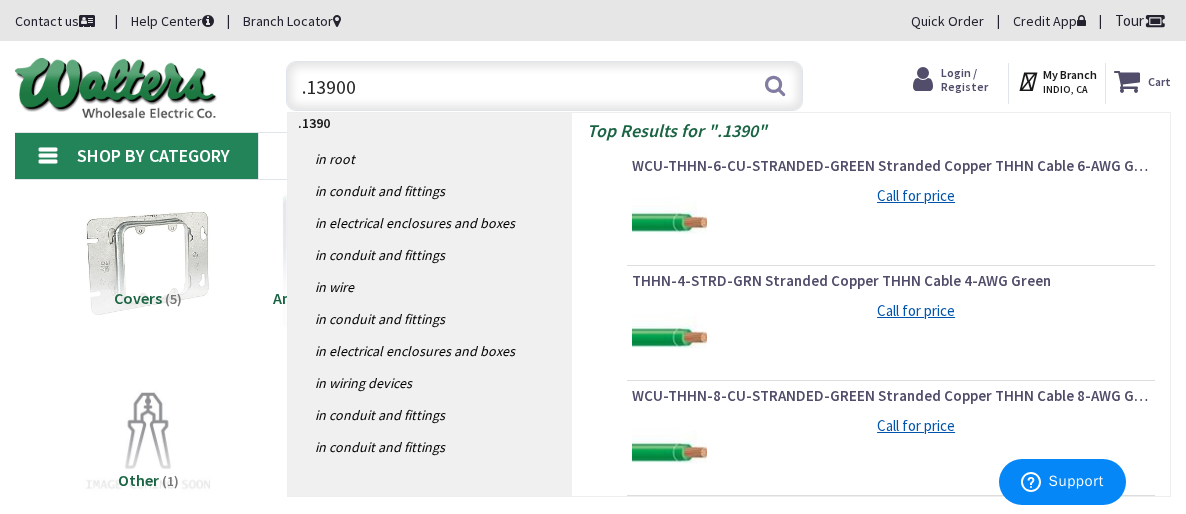 type on ".139002" 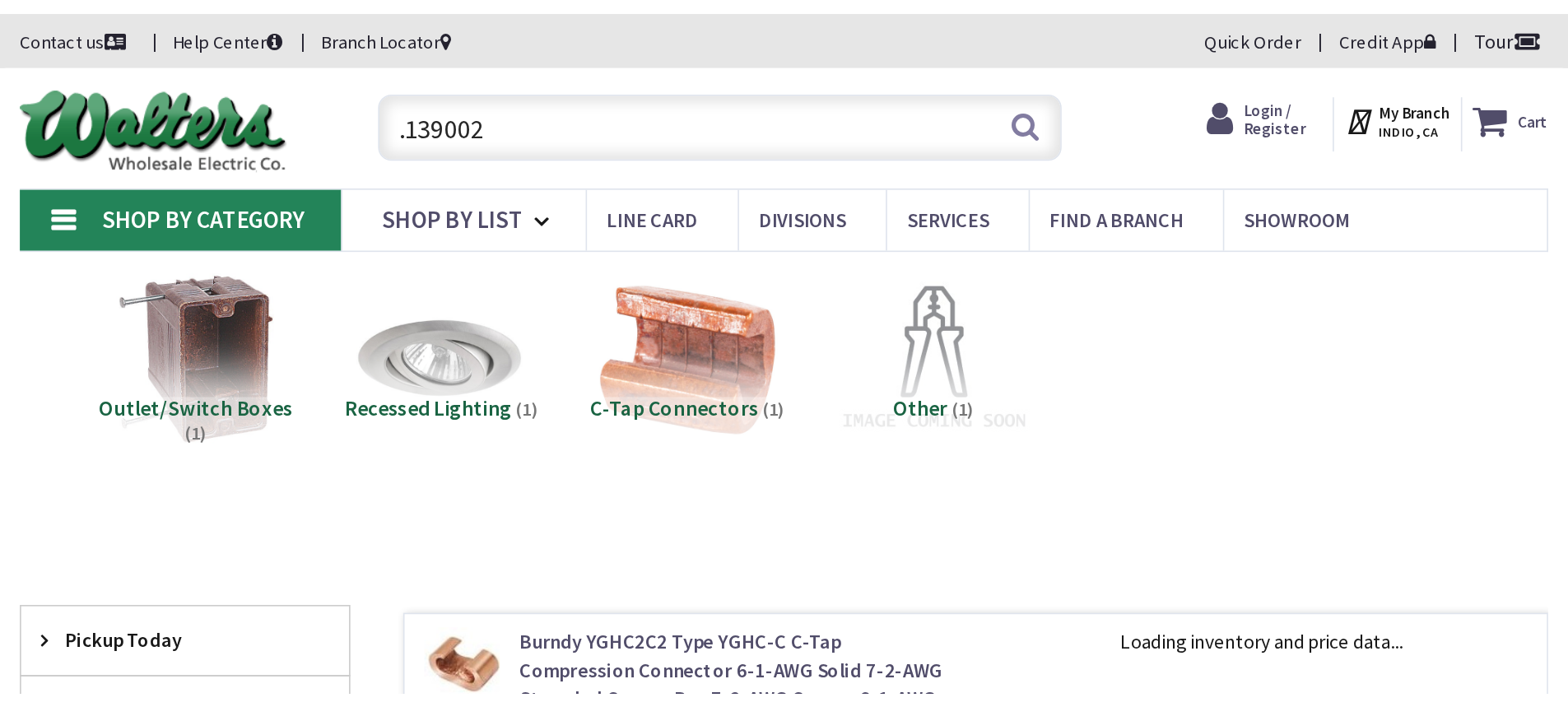 scroll, scrollTop: 0, scrollLeft: 0, axis: both 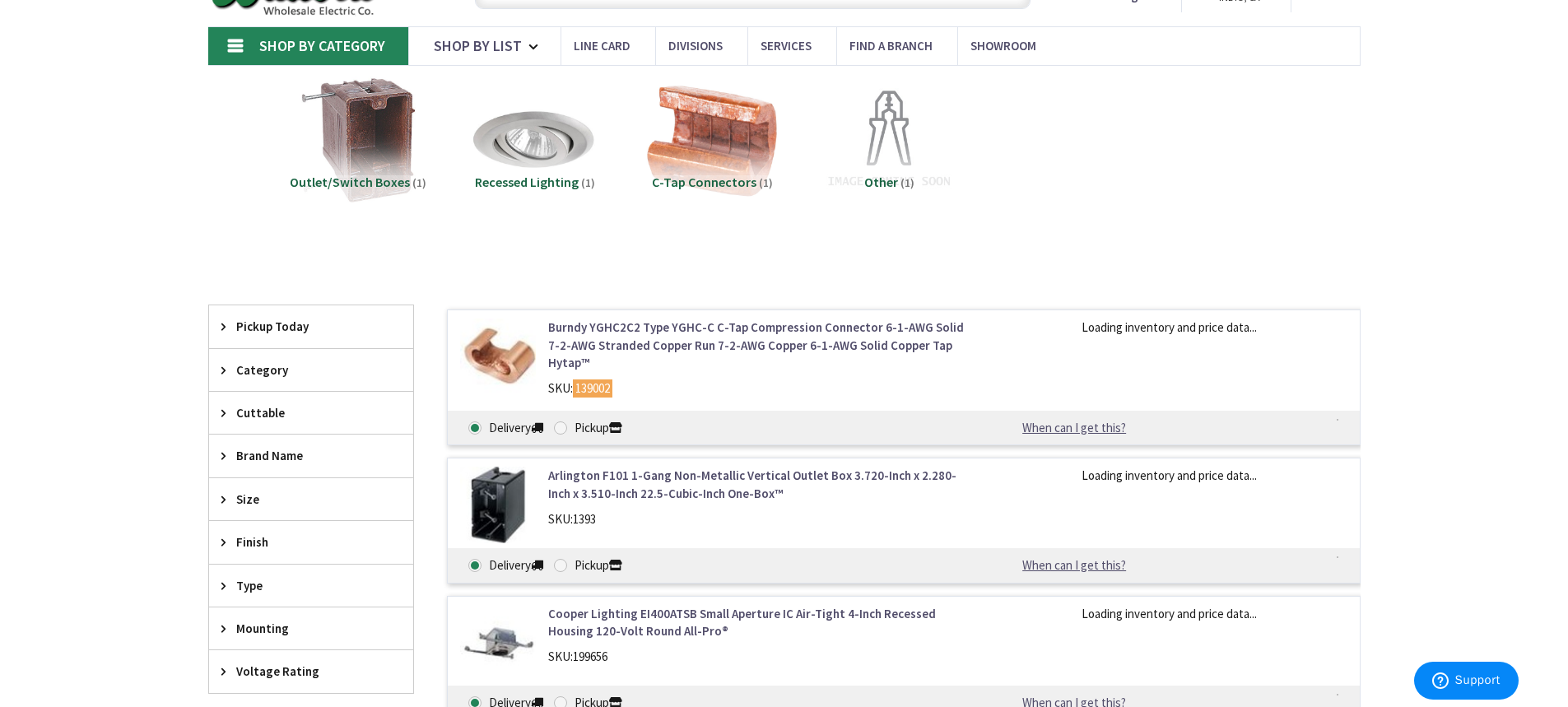 click on "Burndy YGHC2C2 Type YGHC-C C-Tap Compression Connector 6-1-AWG Solid 7-2-AWG Stranded Copper Run 7-2-AWG Copper 6-1-AWG Solid Copper Tap Hytap™" at bounding box center [757, 345] 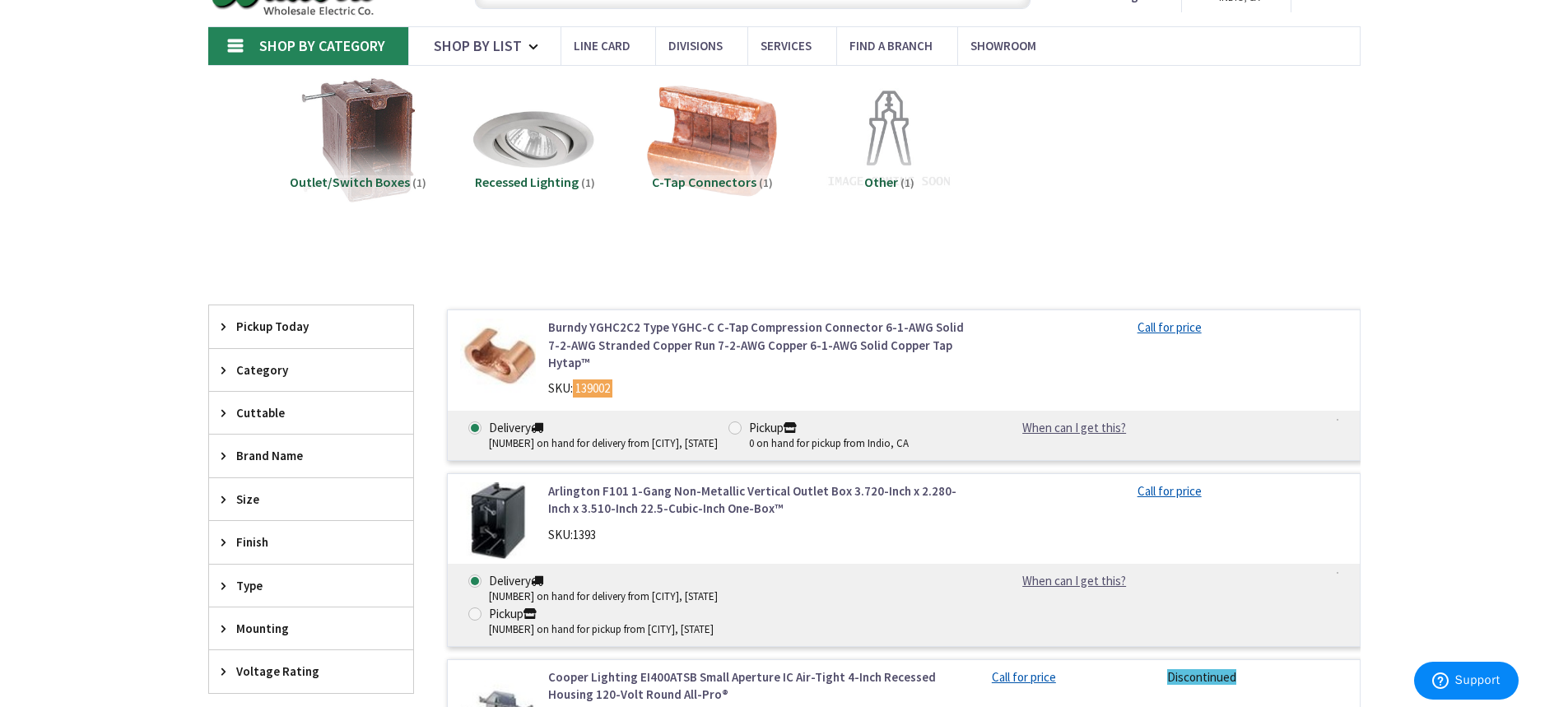 click on "Burndy YGHC2C2 Type YGHC-C C-Tap Compression Connector 6-1-AWG Solid 7-2-AWG Stranded Copper Run 7-2-AWG Copper 6-1-AWG Solid Copper Tap Hytap™" at bounding box center [757, 345] 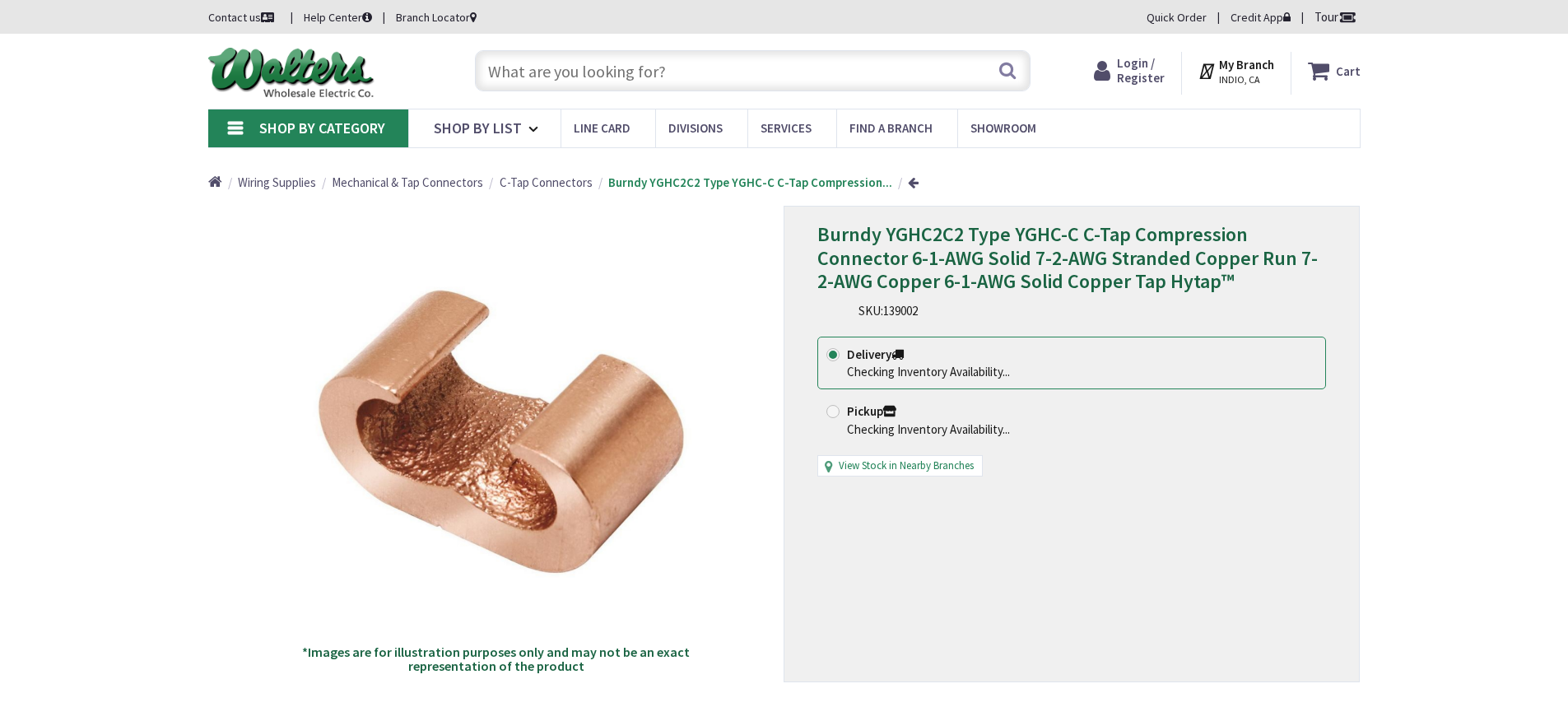 scroll, scrollTop: 0, scrollLeft: 0, axis: both 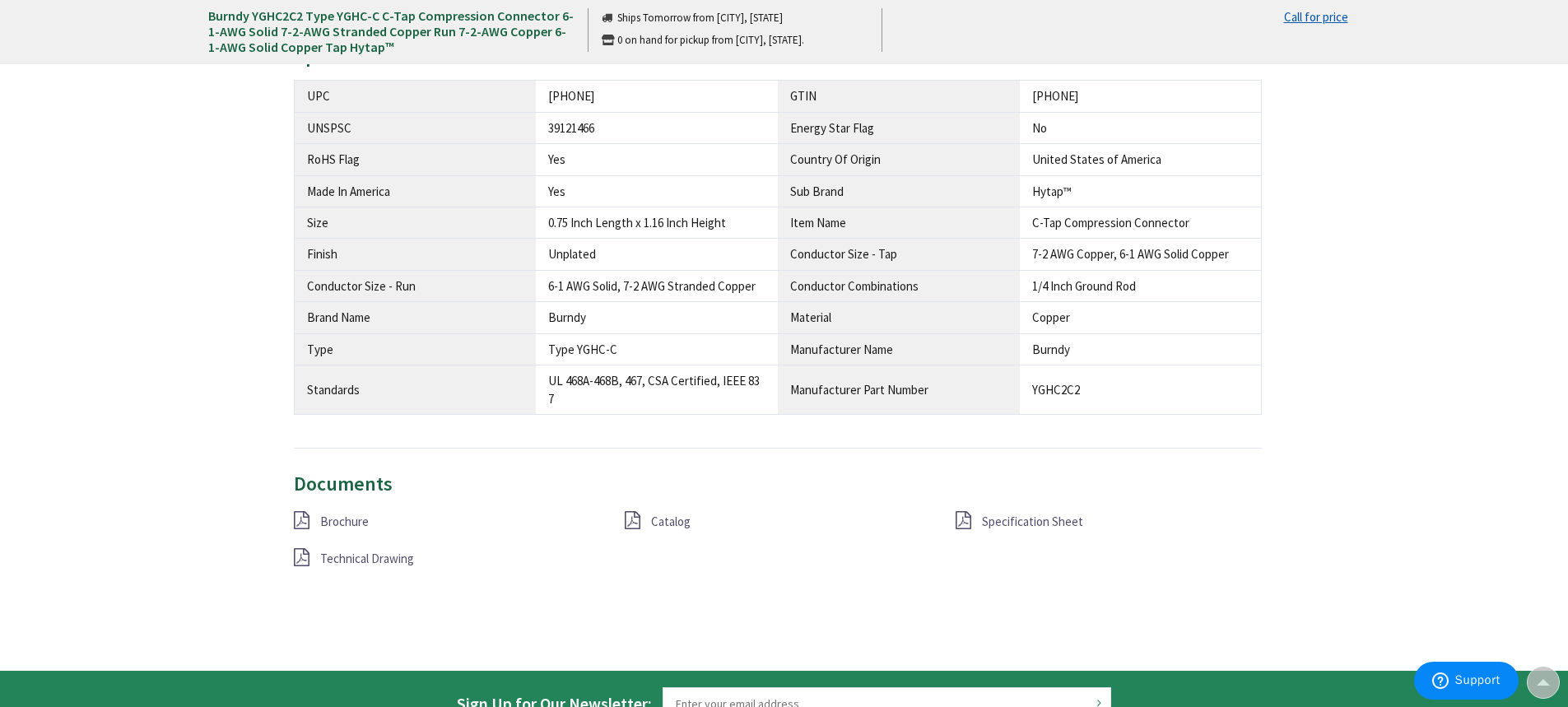 click on "Specification Sheet" at bounding box center (1109, 521) 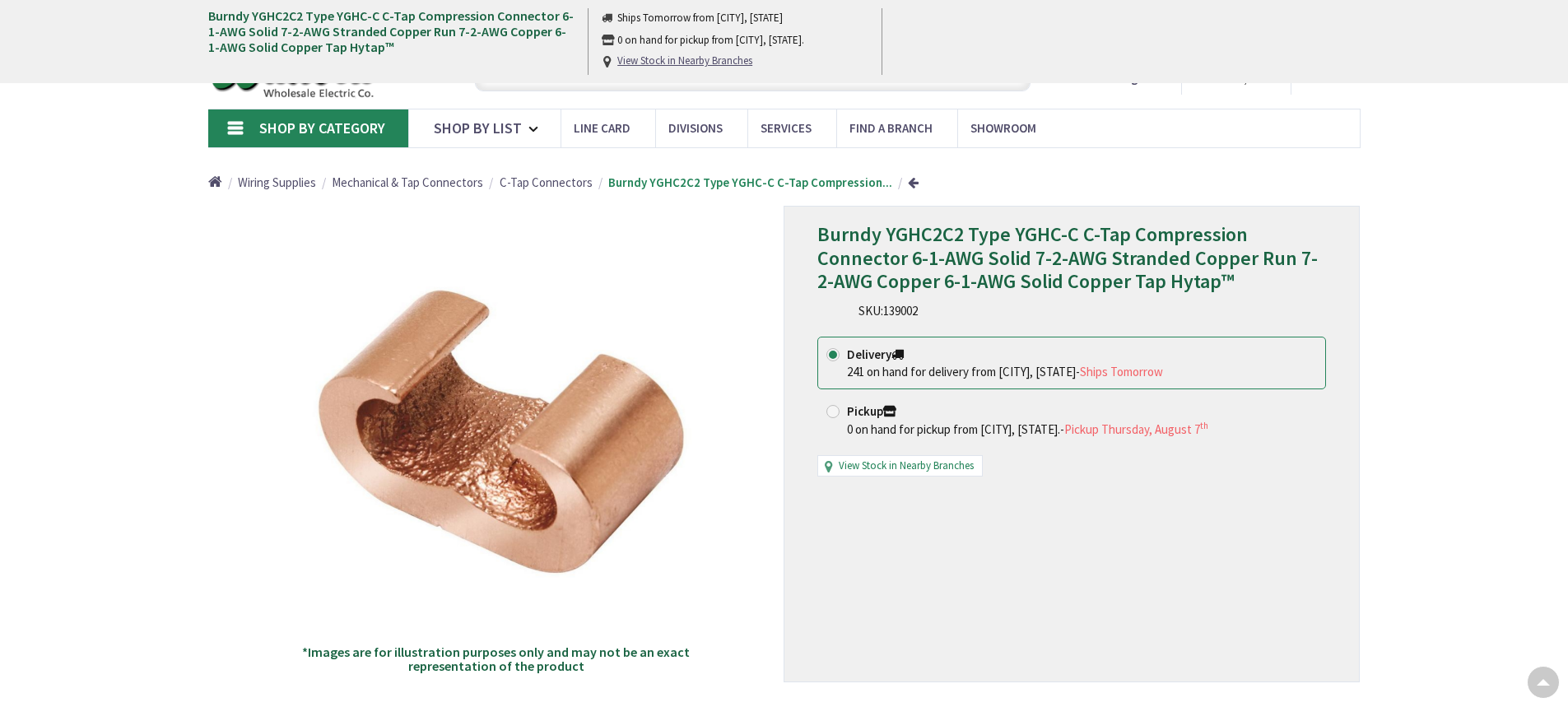scroll, scrollTop: 905, scrollLeft: 0, axis: vertical 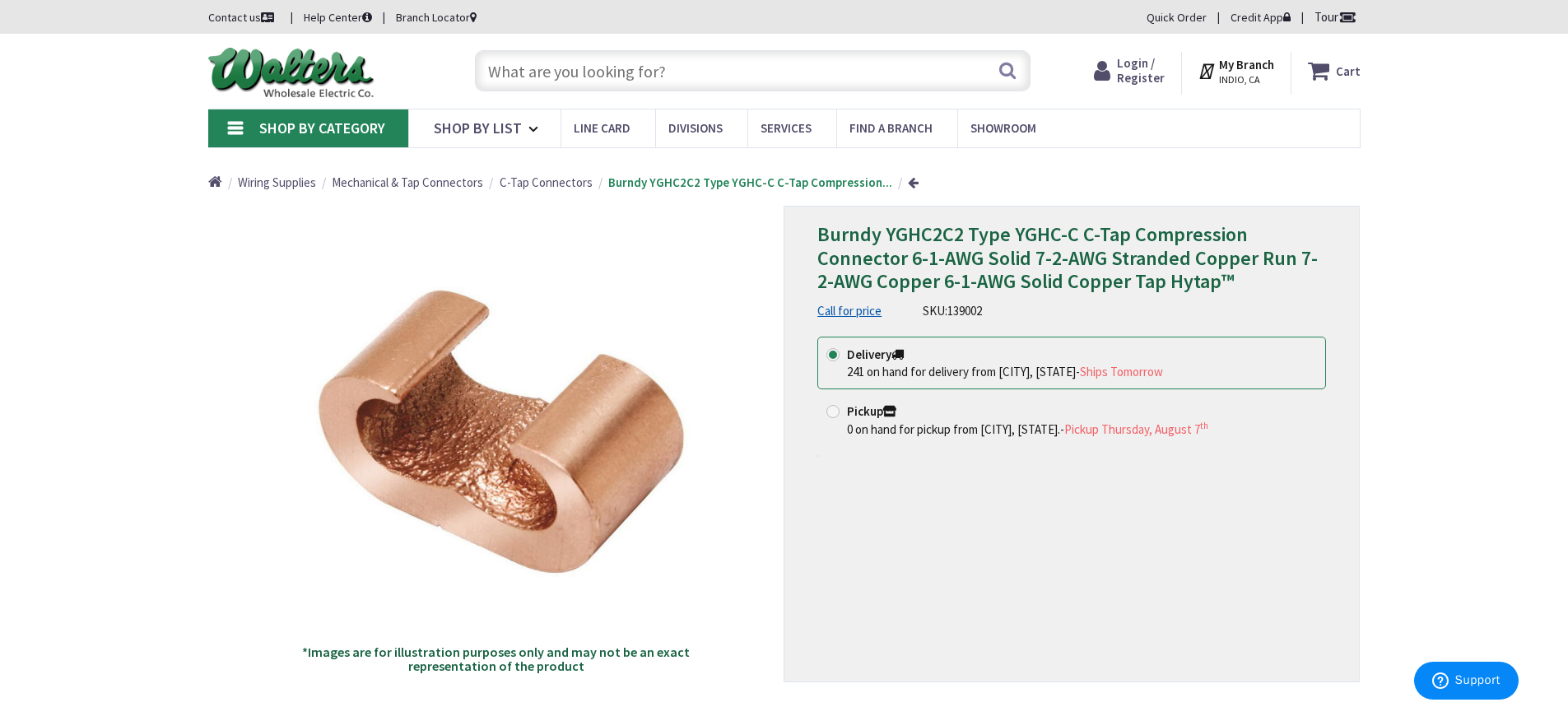 click at bounding box center (752, 71) 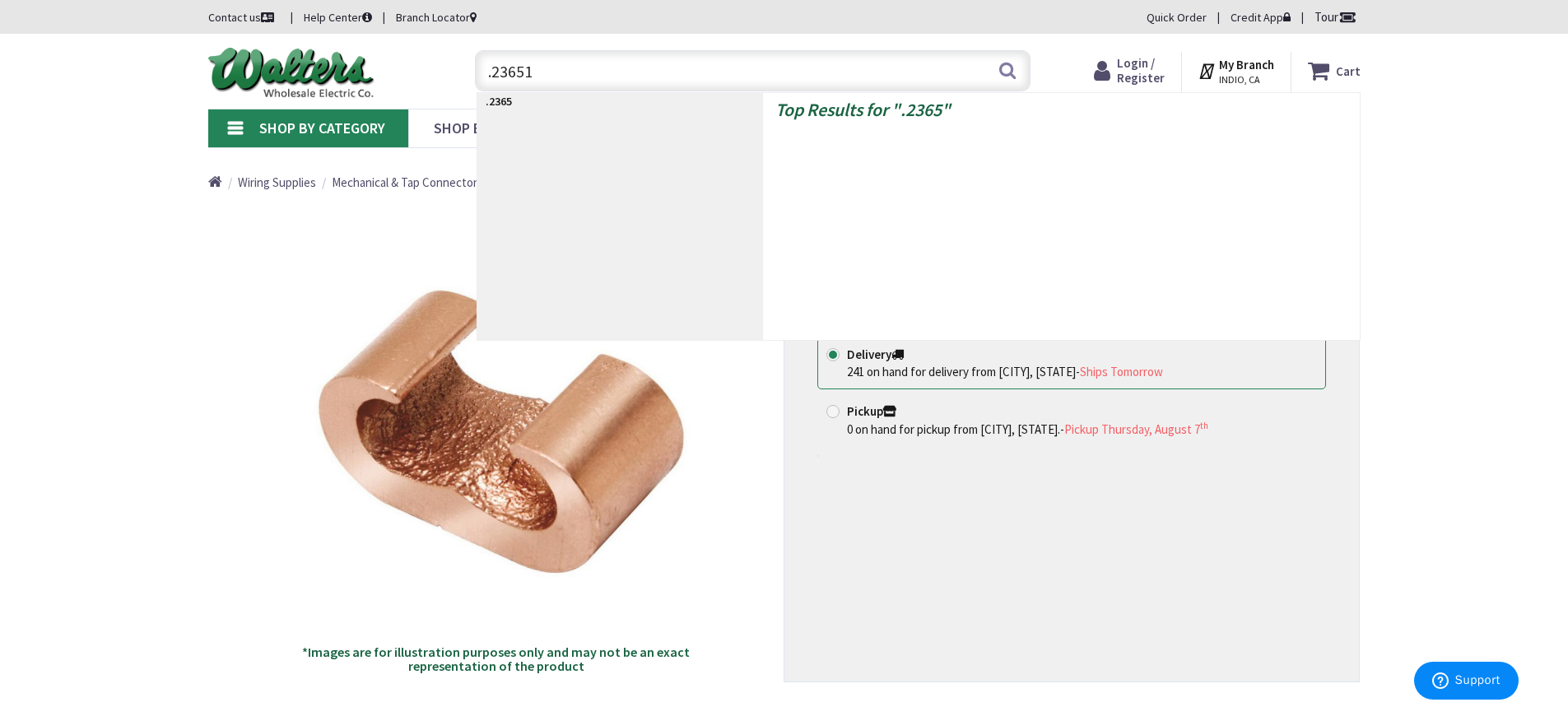 type on ".236513" 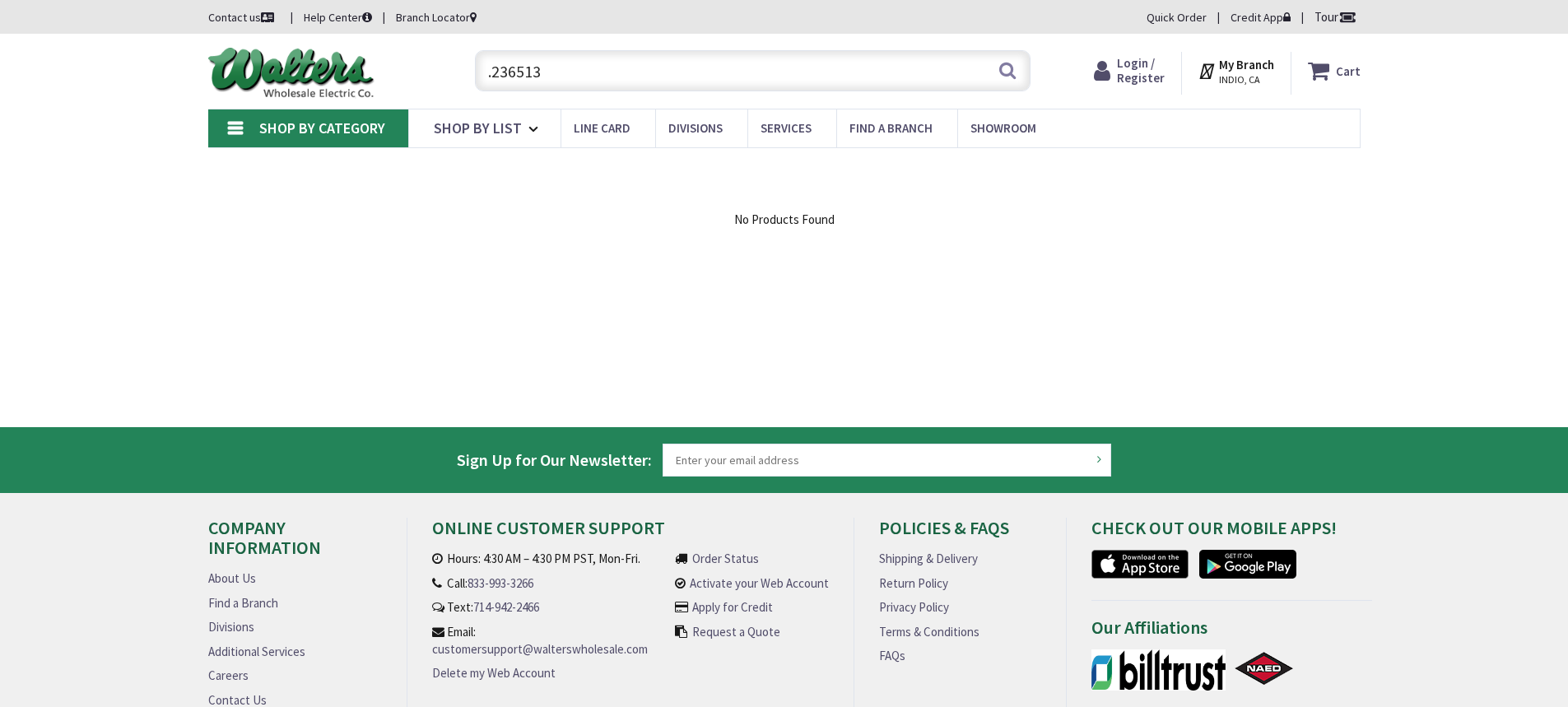 scroll, scrollTop: 0, scrollLeft: 0, axis: both 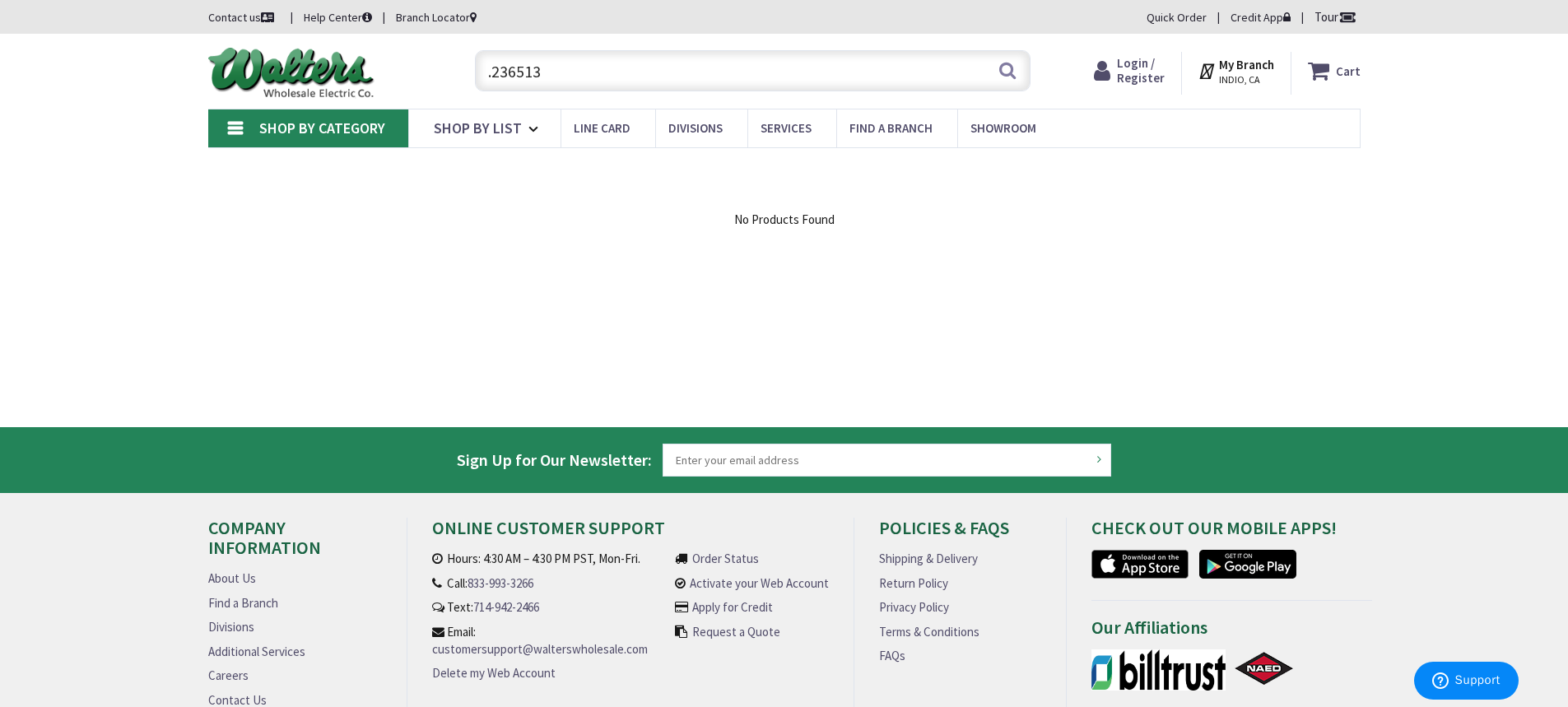 drag, startPoint x: 608, startPoint y: 79, endPoint x: 351, endPoint y: 77, distance: 257.00778 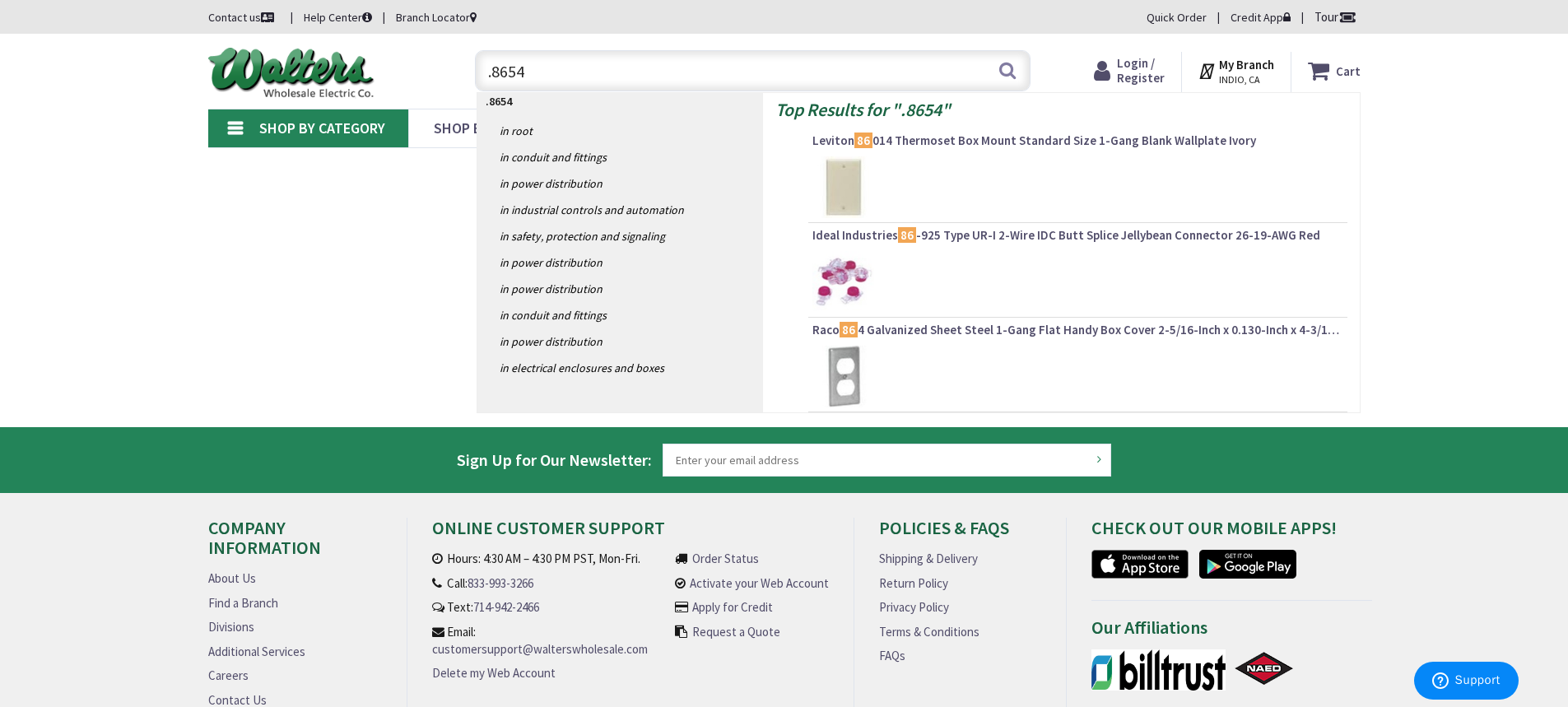type on ".86542" 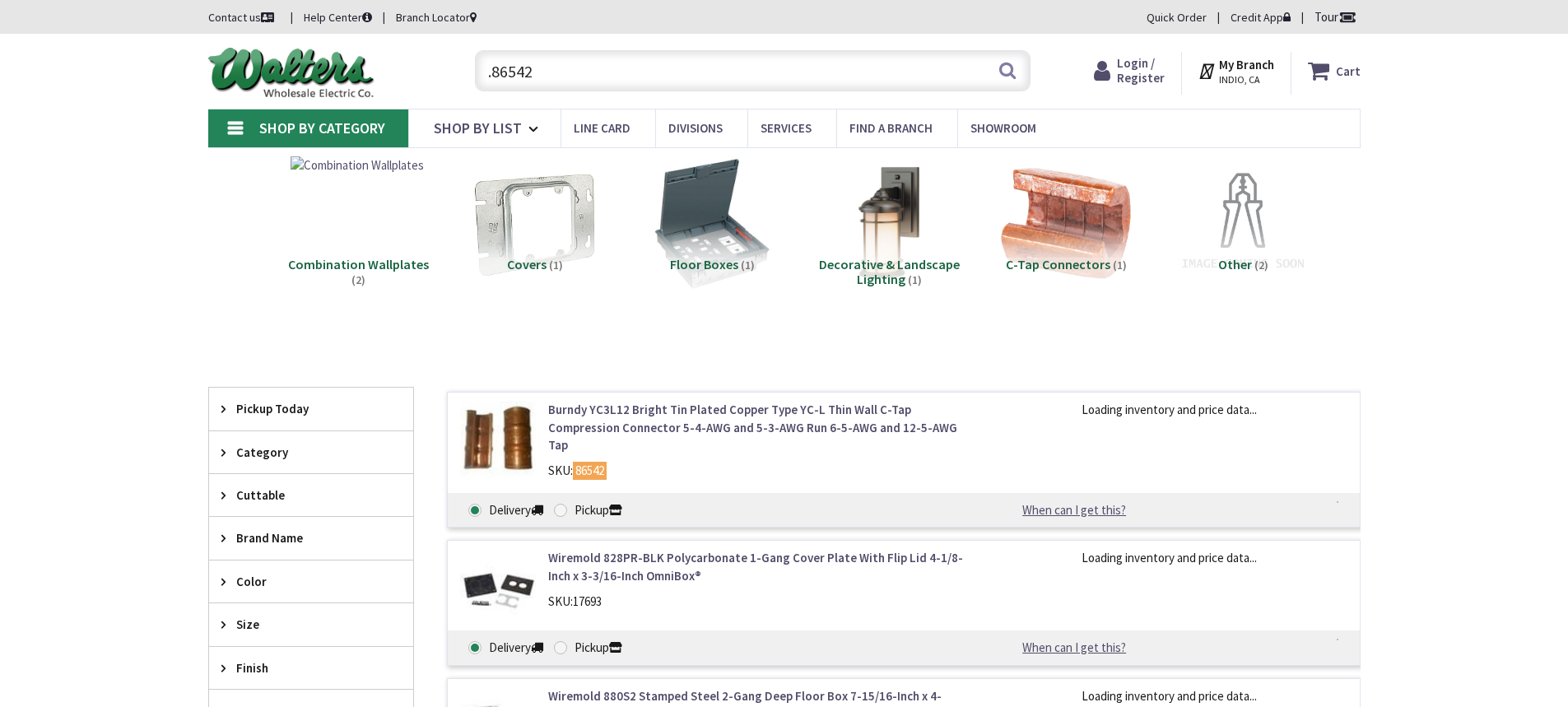 scroll, scrollTop: 0, scrollLeft: 0, axis: both 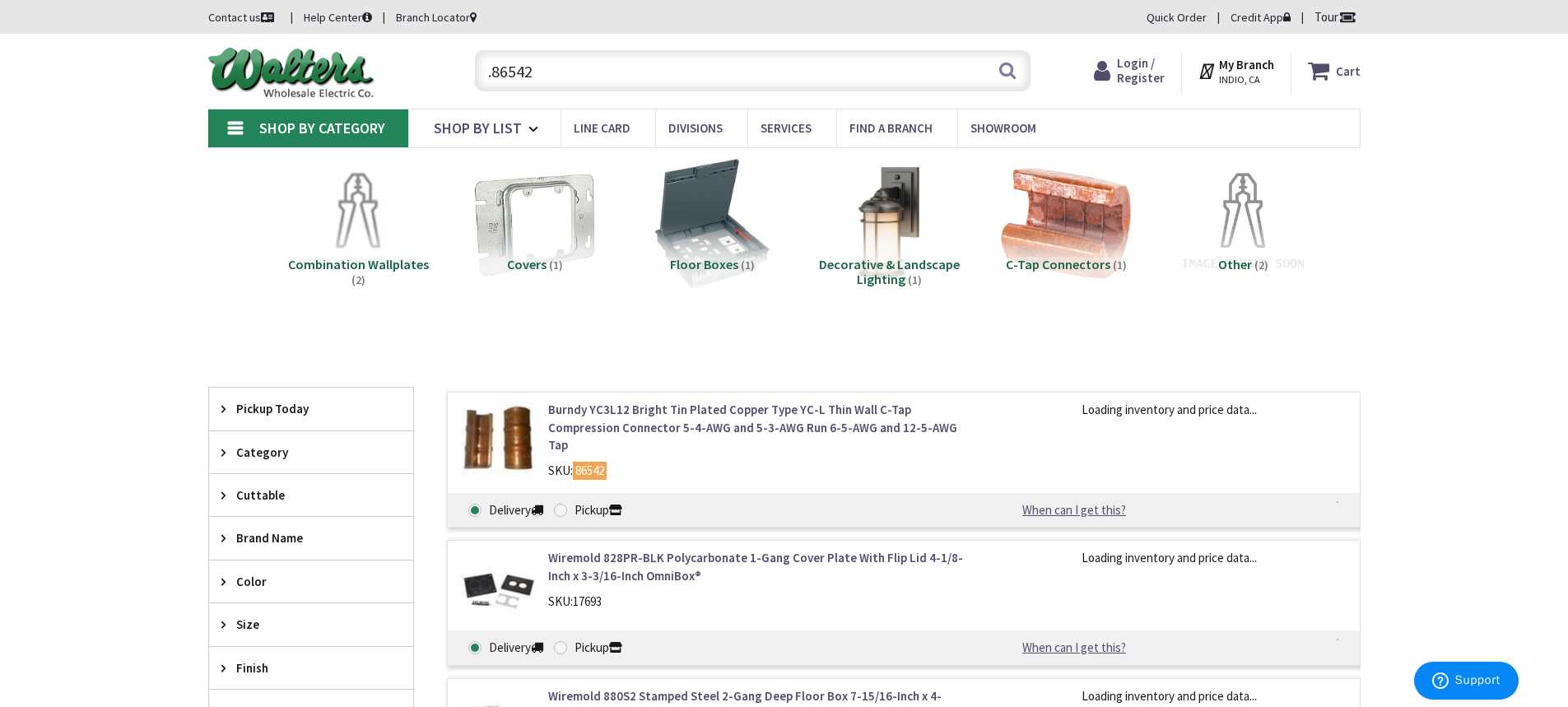click on "Burndy YC3L12 Bright Tin Plated Copper Type YC-L Thin Wall C-Tap Compression Connector 5-4-AWG and 5-3-AWG Run 6-5-AWG and 12-5-AWG Tap" at bounding box center [757, 427] 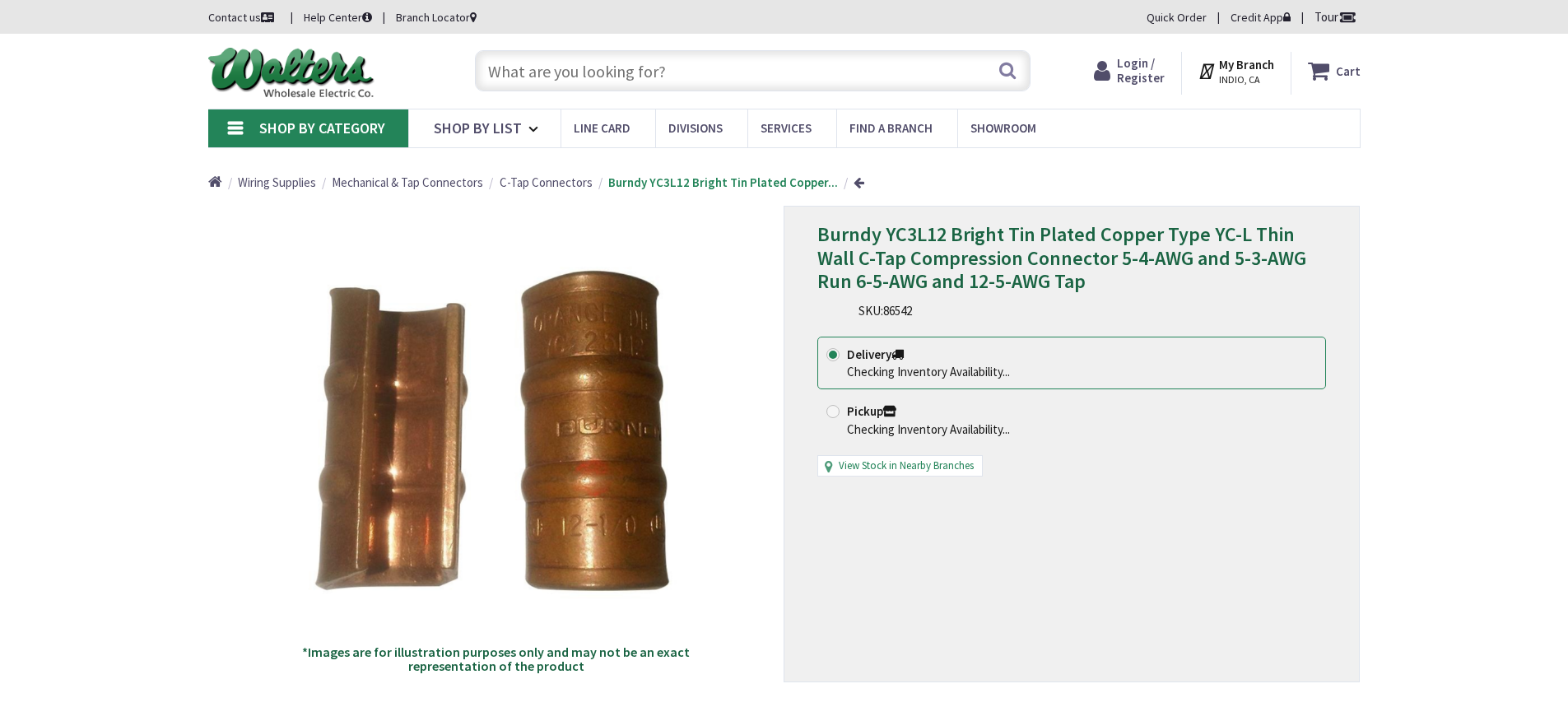 scroll, scrollTop: 0, scrollLeft: 0, axis: both 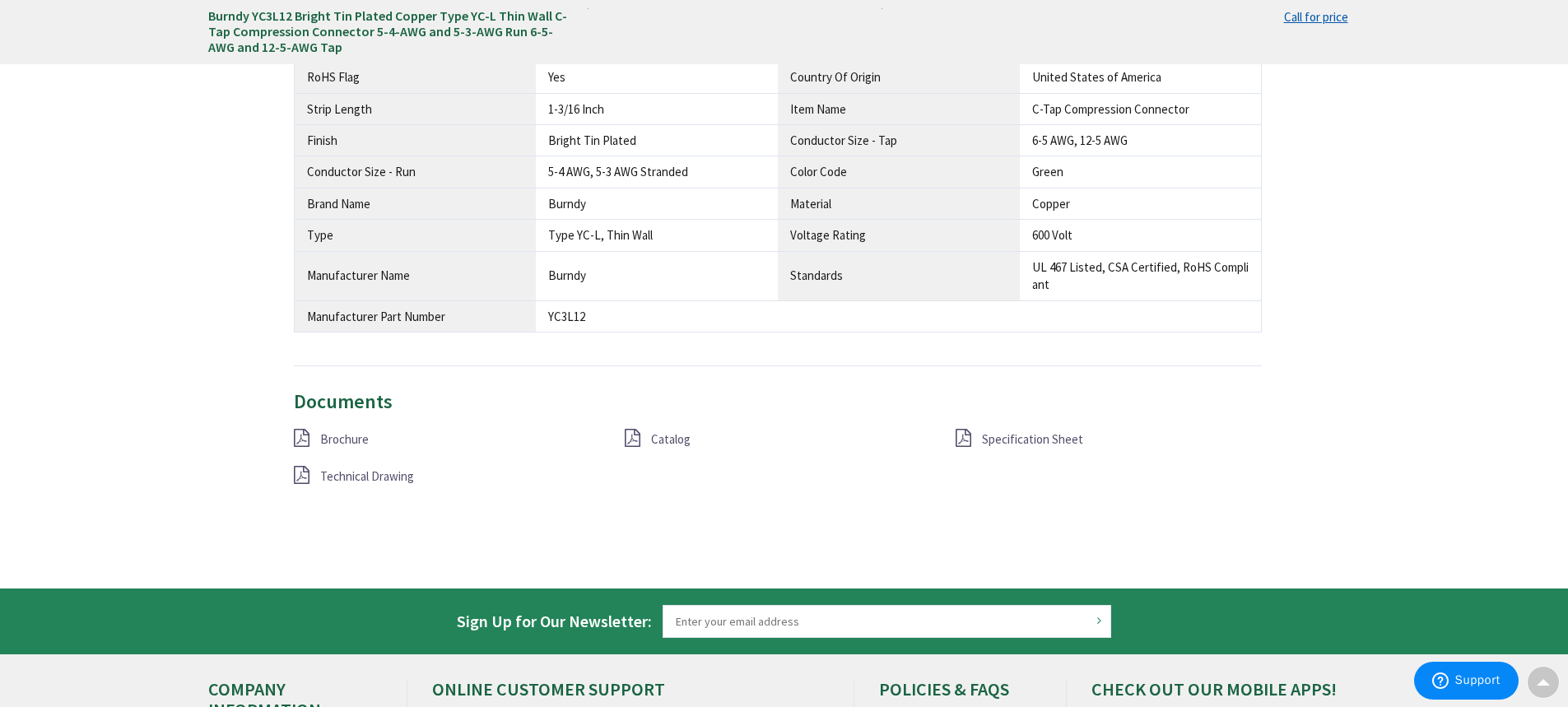 click on "Specification Sheet" at bounding box center (1032, 439) 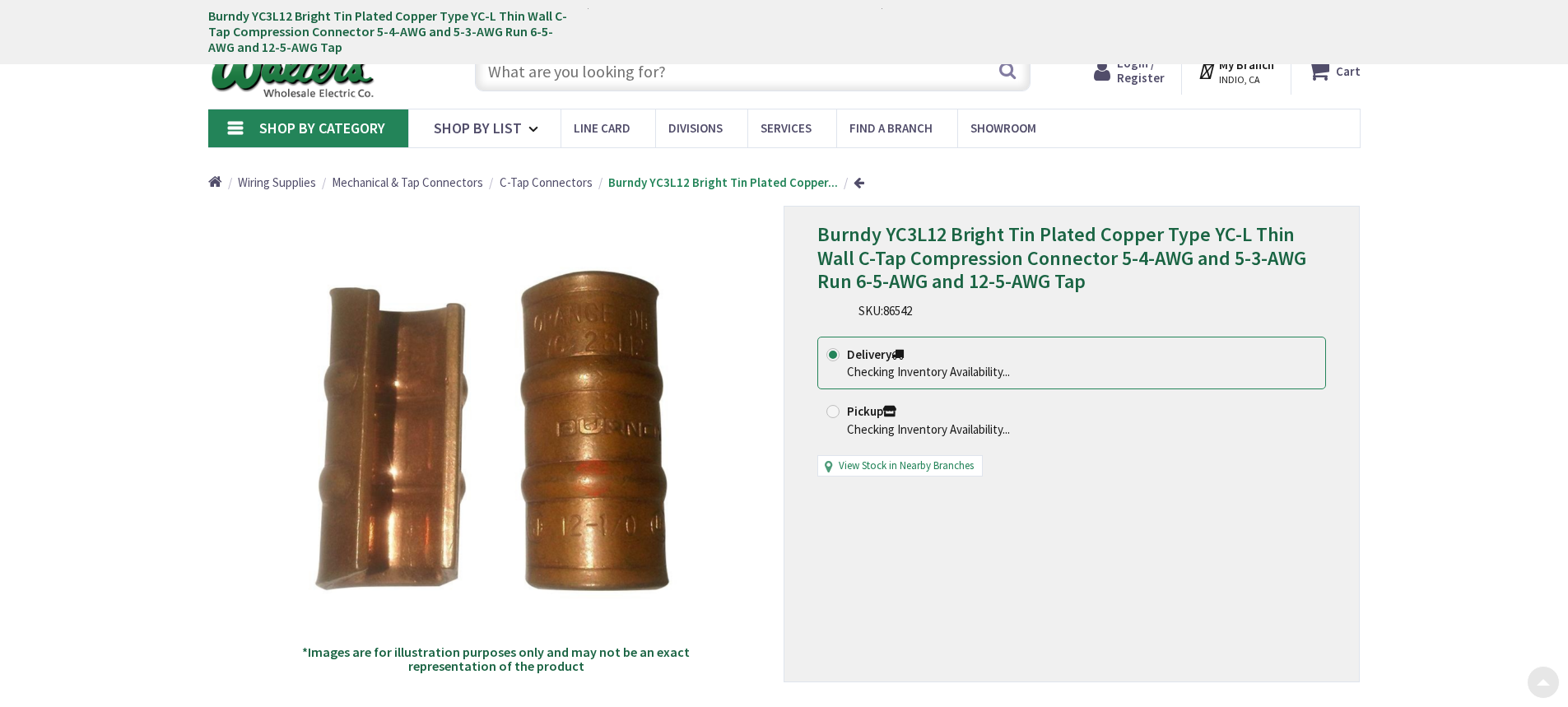 scroll, scrollTop: 980, scrollLeft: 0, axis: vertical 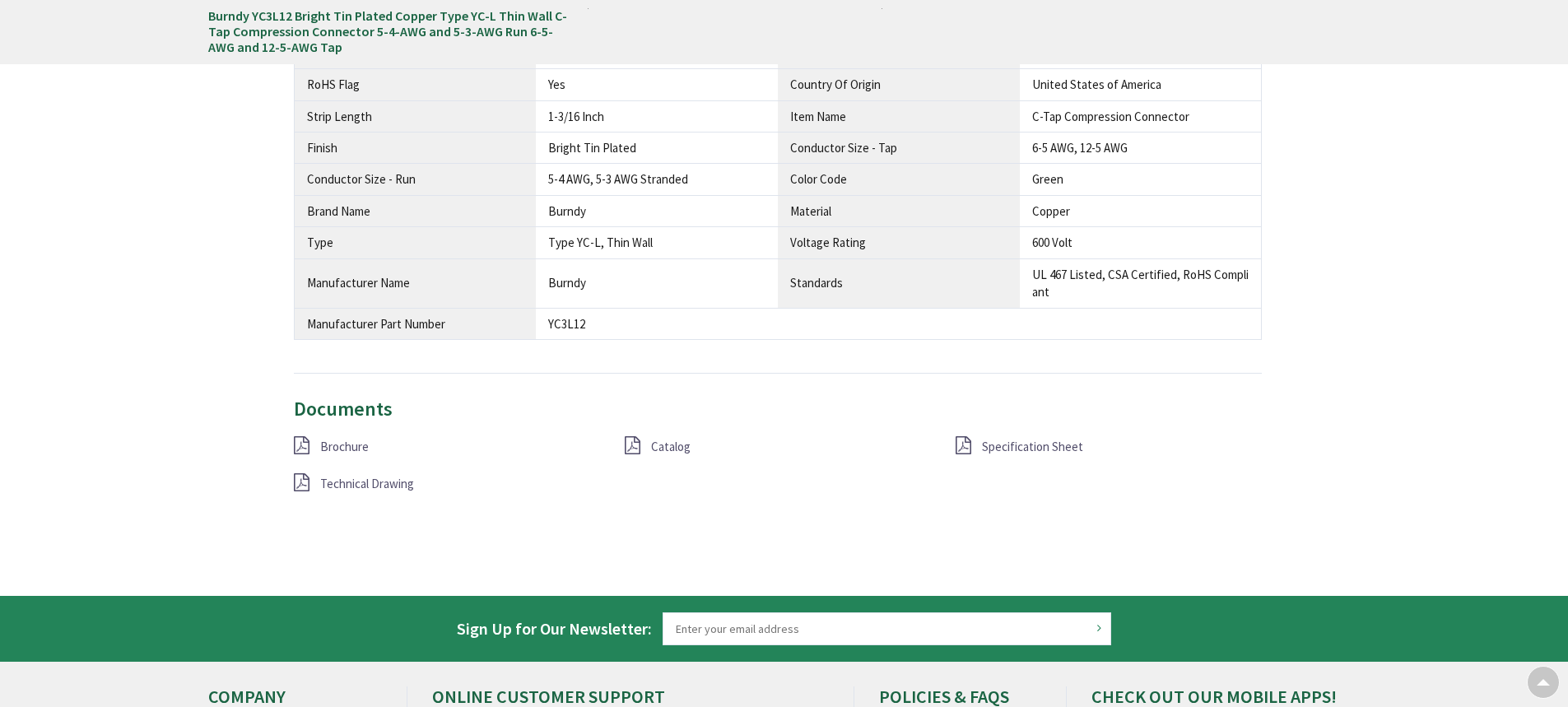 click on "Technical Drawing" at bounding box center [367, 483] 